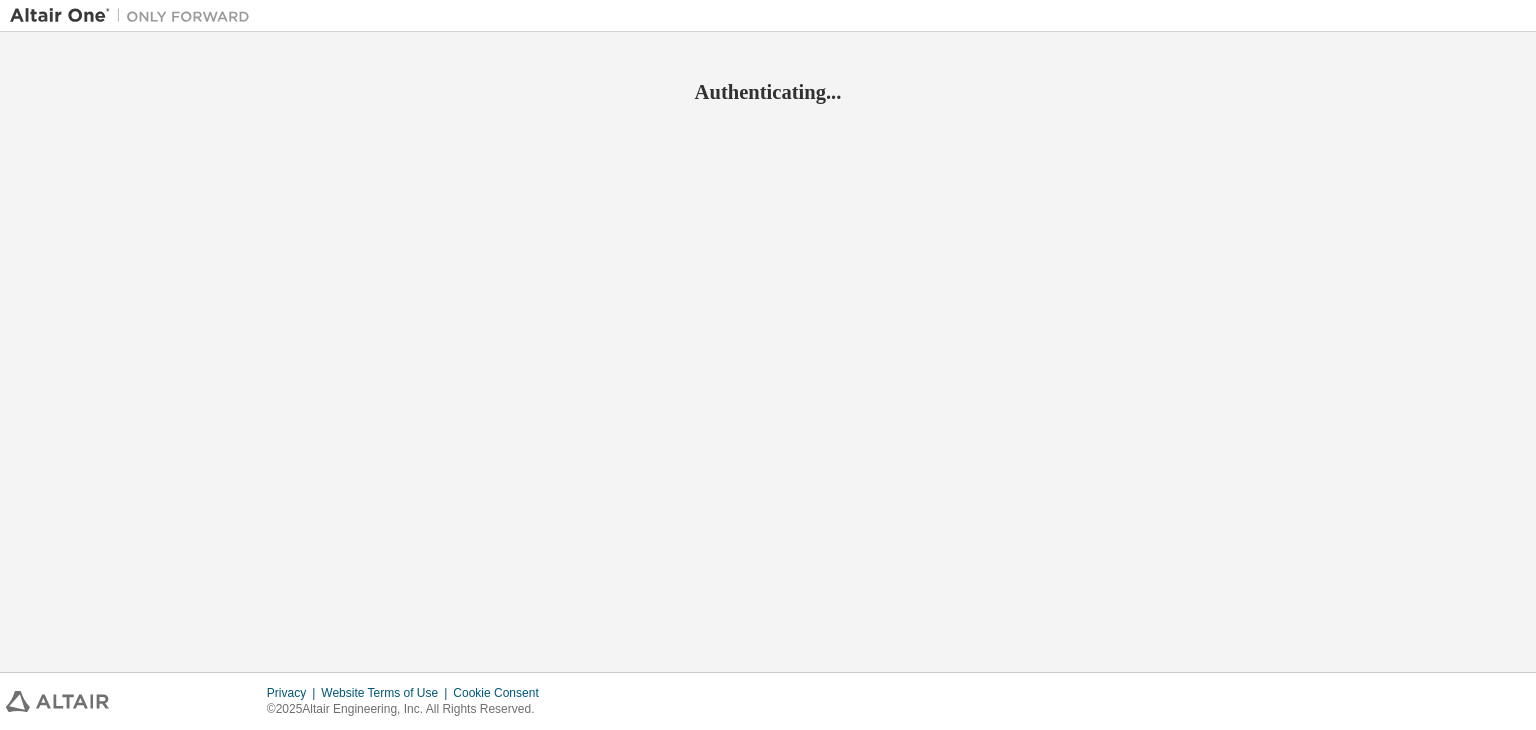 scroll, scrollTop: 0, scrollLeft: 0, axis: both 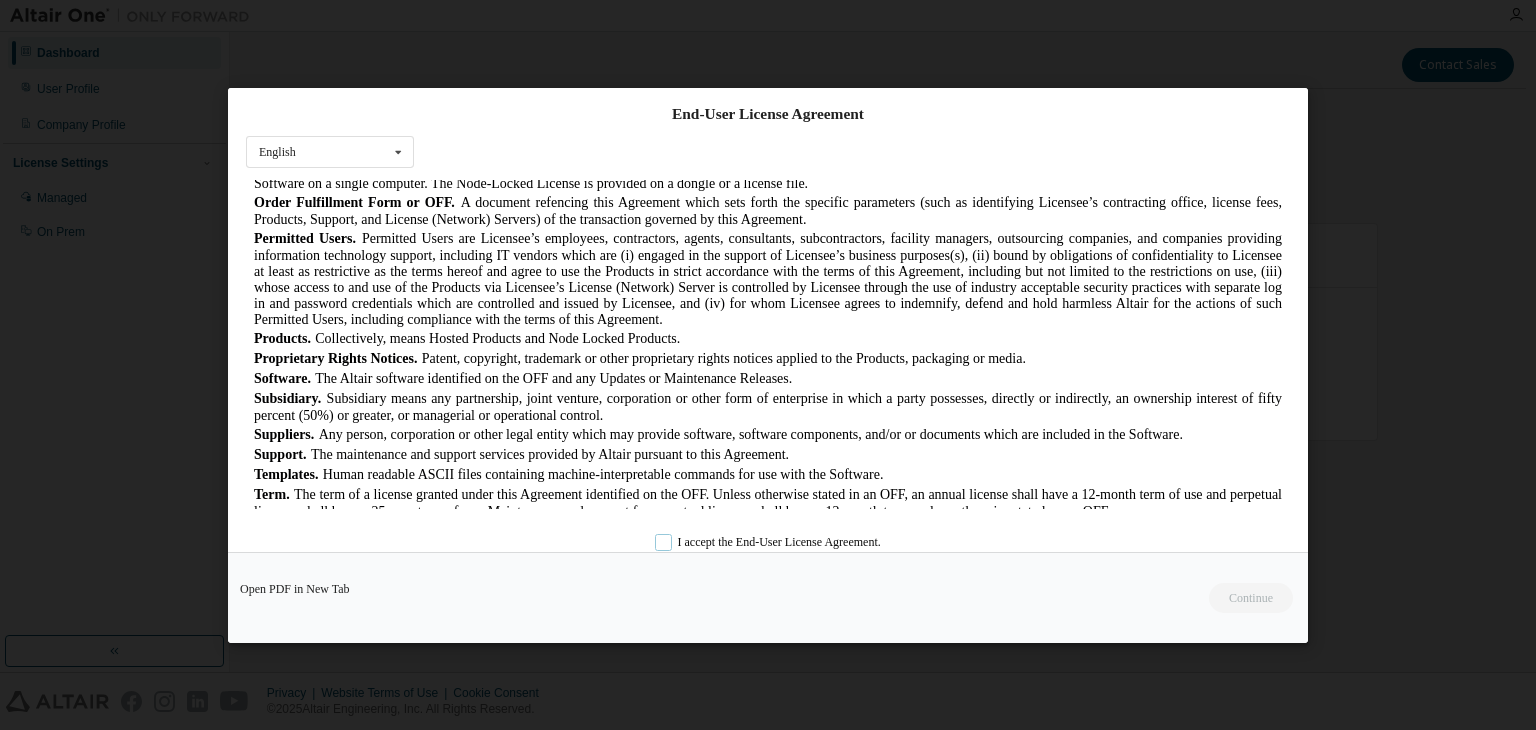 click on "I accept the End-User License Agreement." at bounding box center [768, 541] 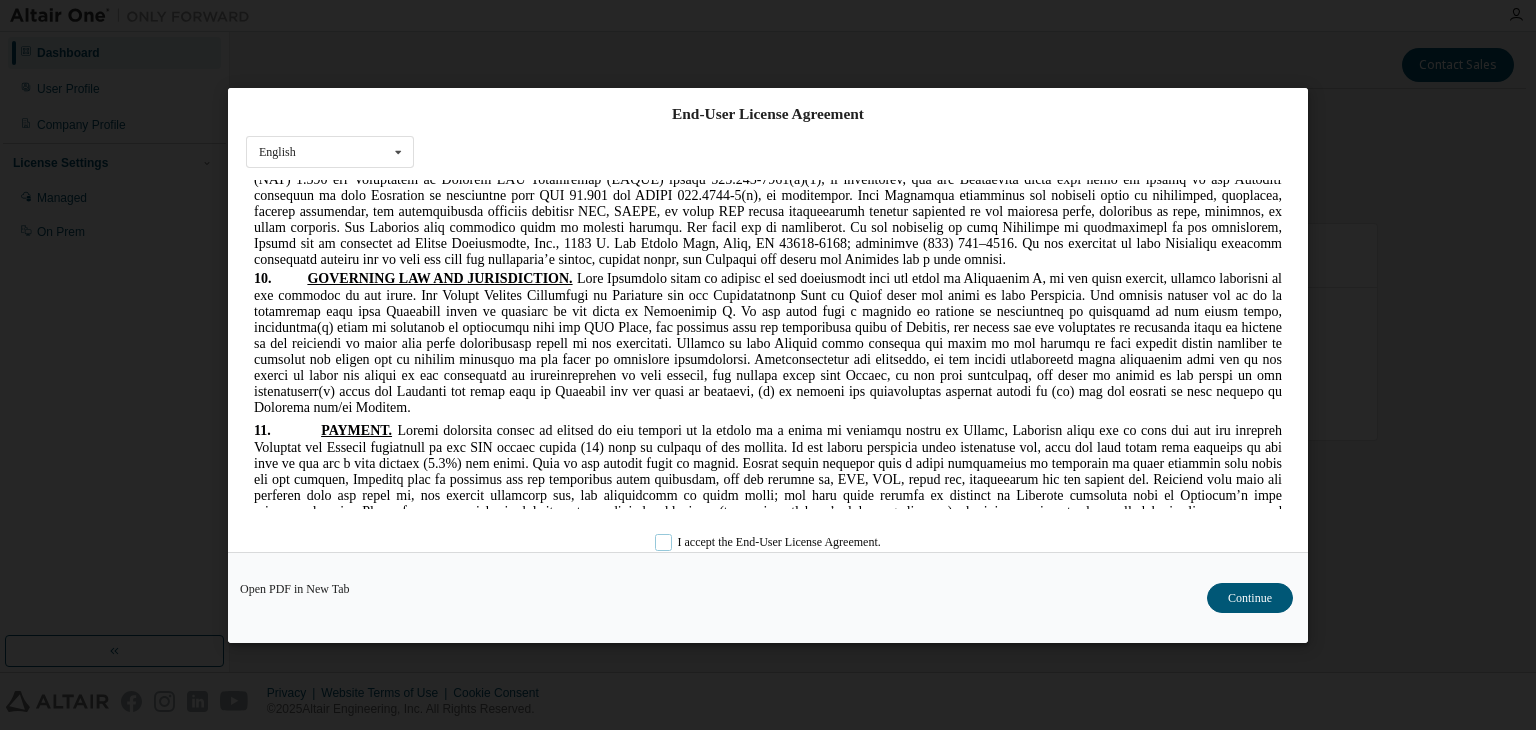scroll, scrollTop: 4000, scrollLeft: 0, axis: vertical 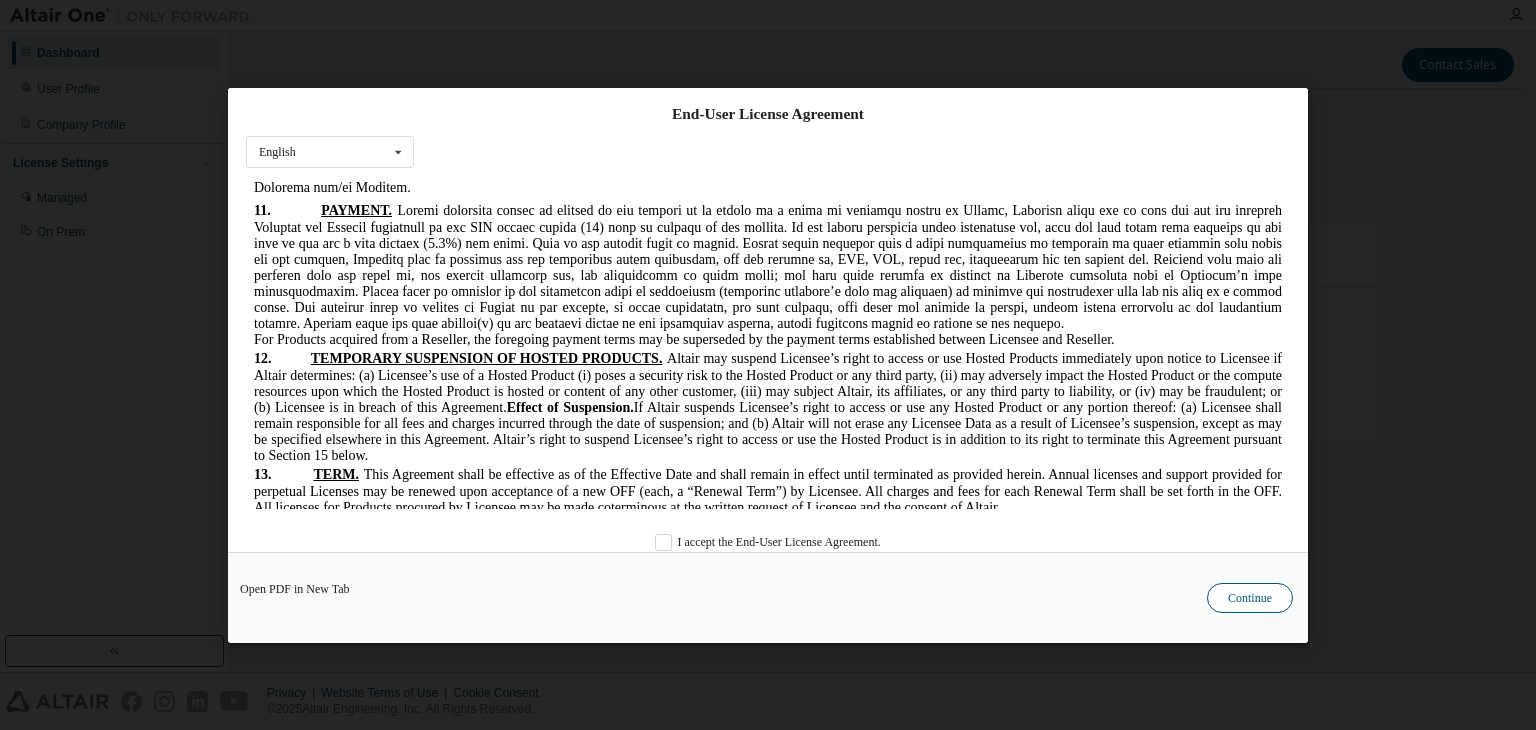 click on "Continue" at bounding box center [1250, 598] 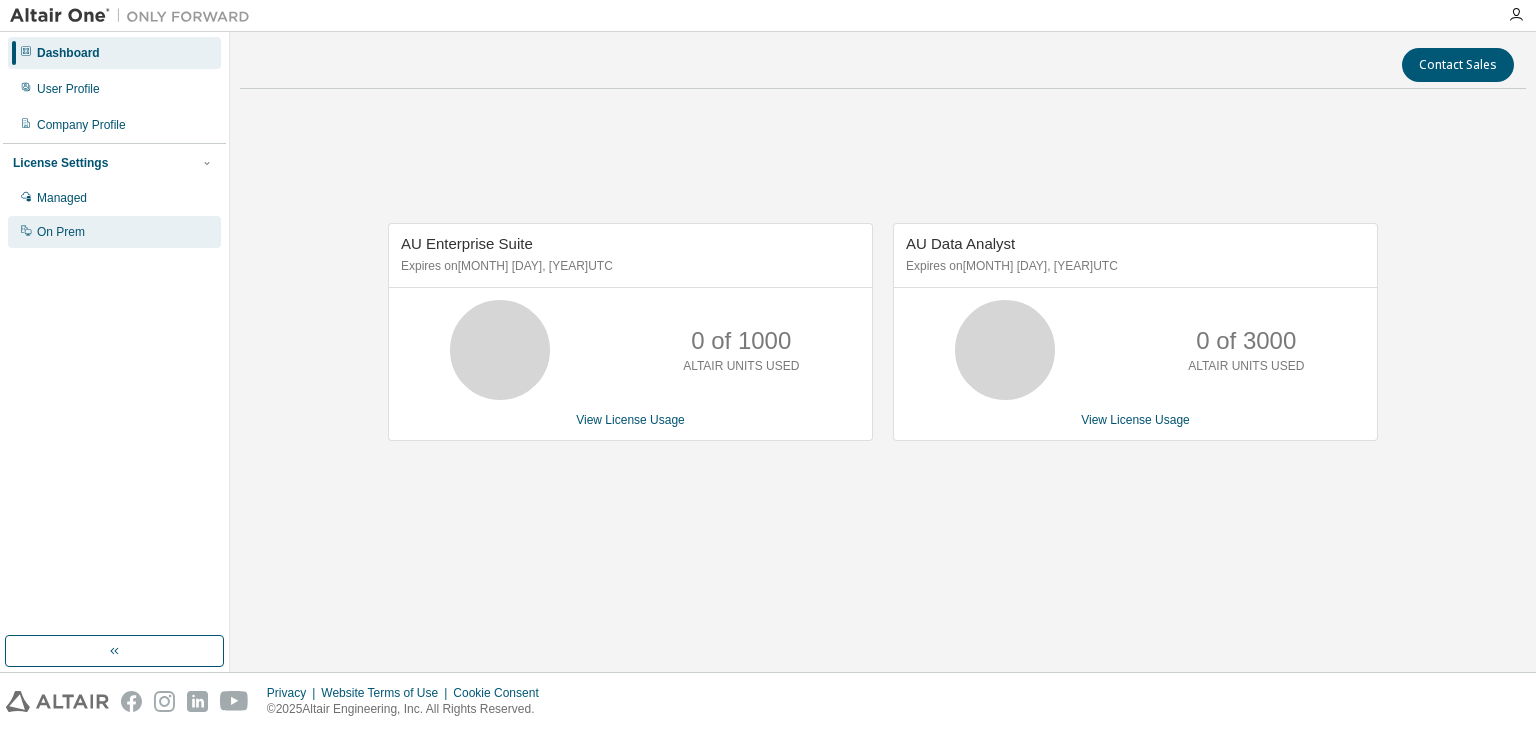 click on "On Prem" at bounding box center (61, 232) 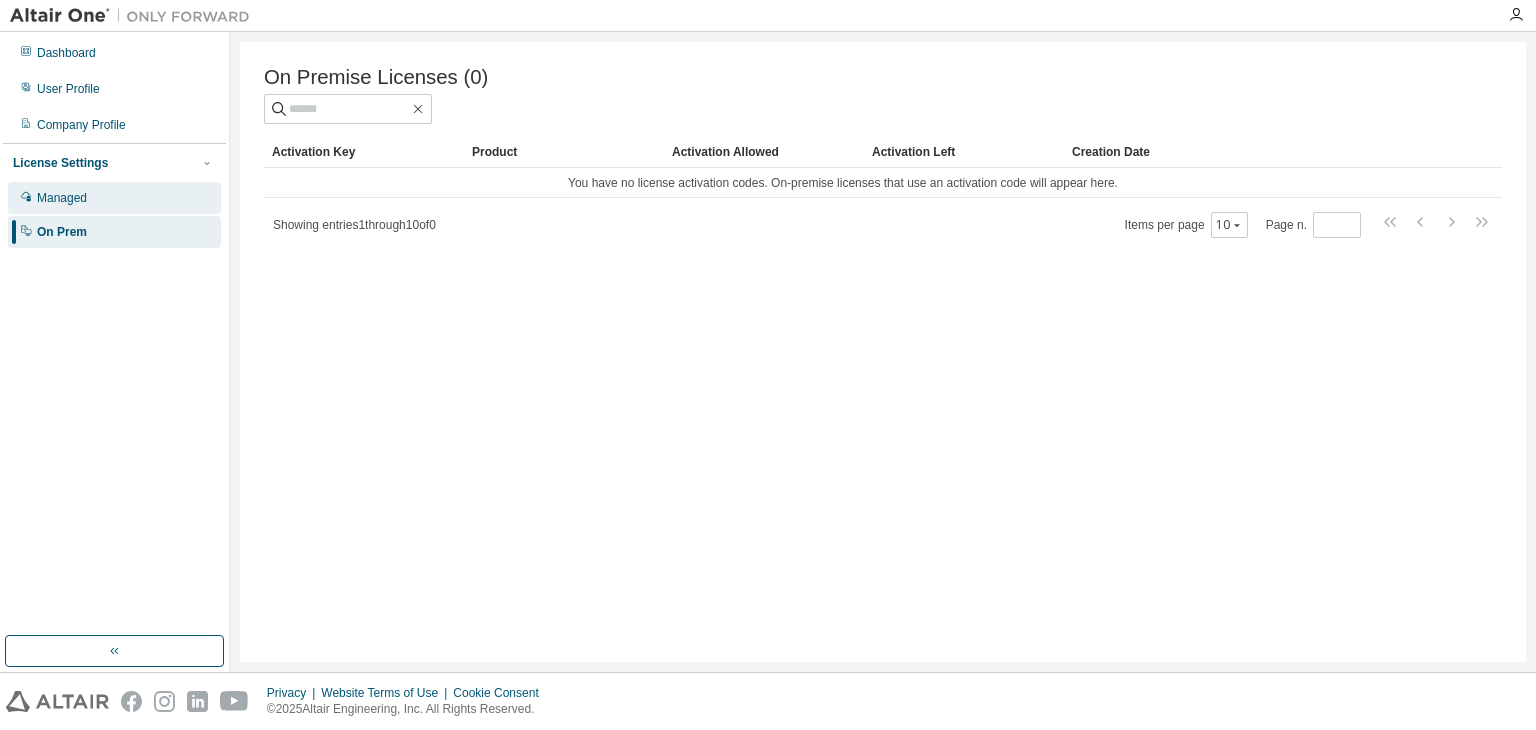 click on "Managed" at bounding box center (62, 198) 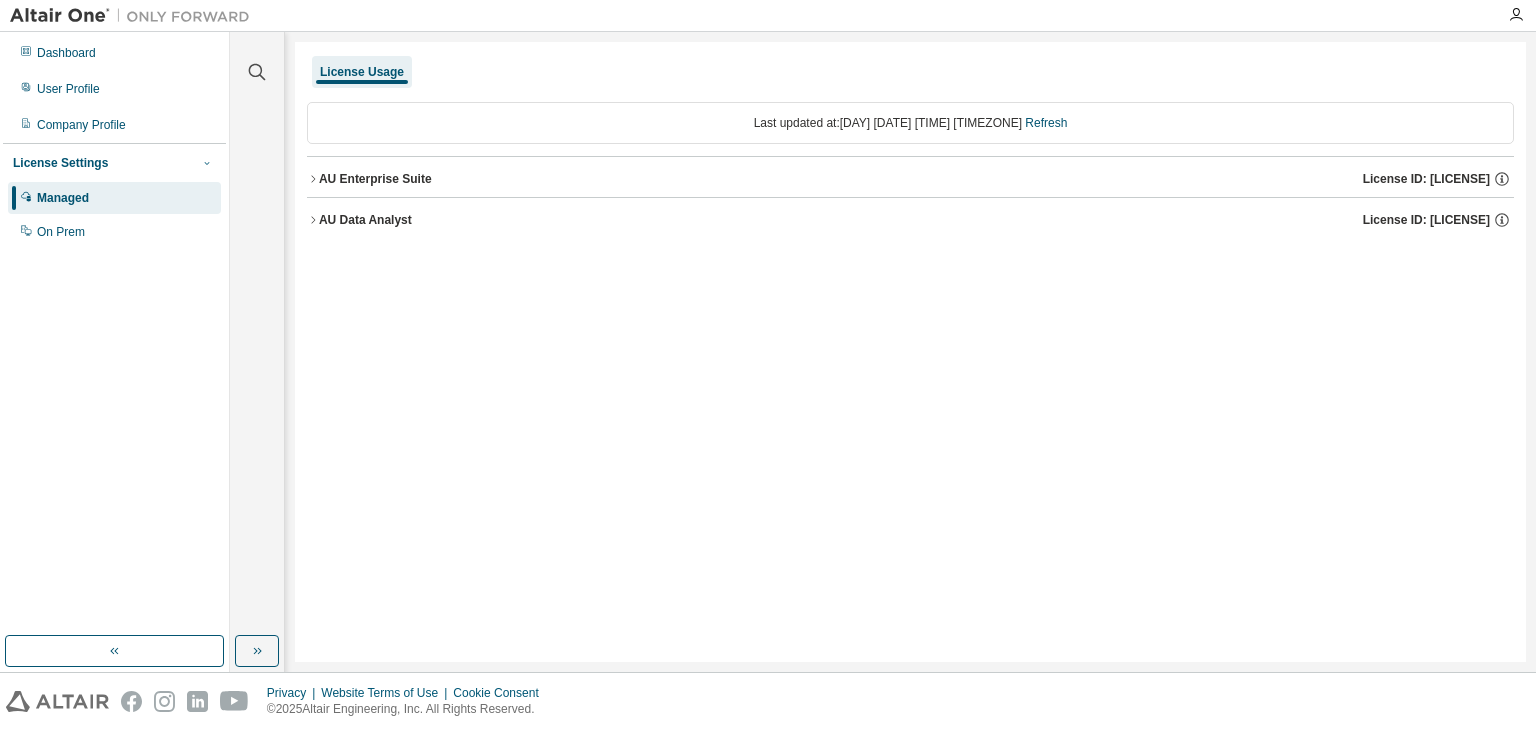 click 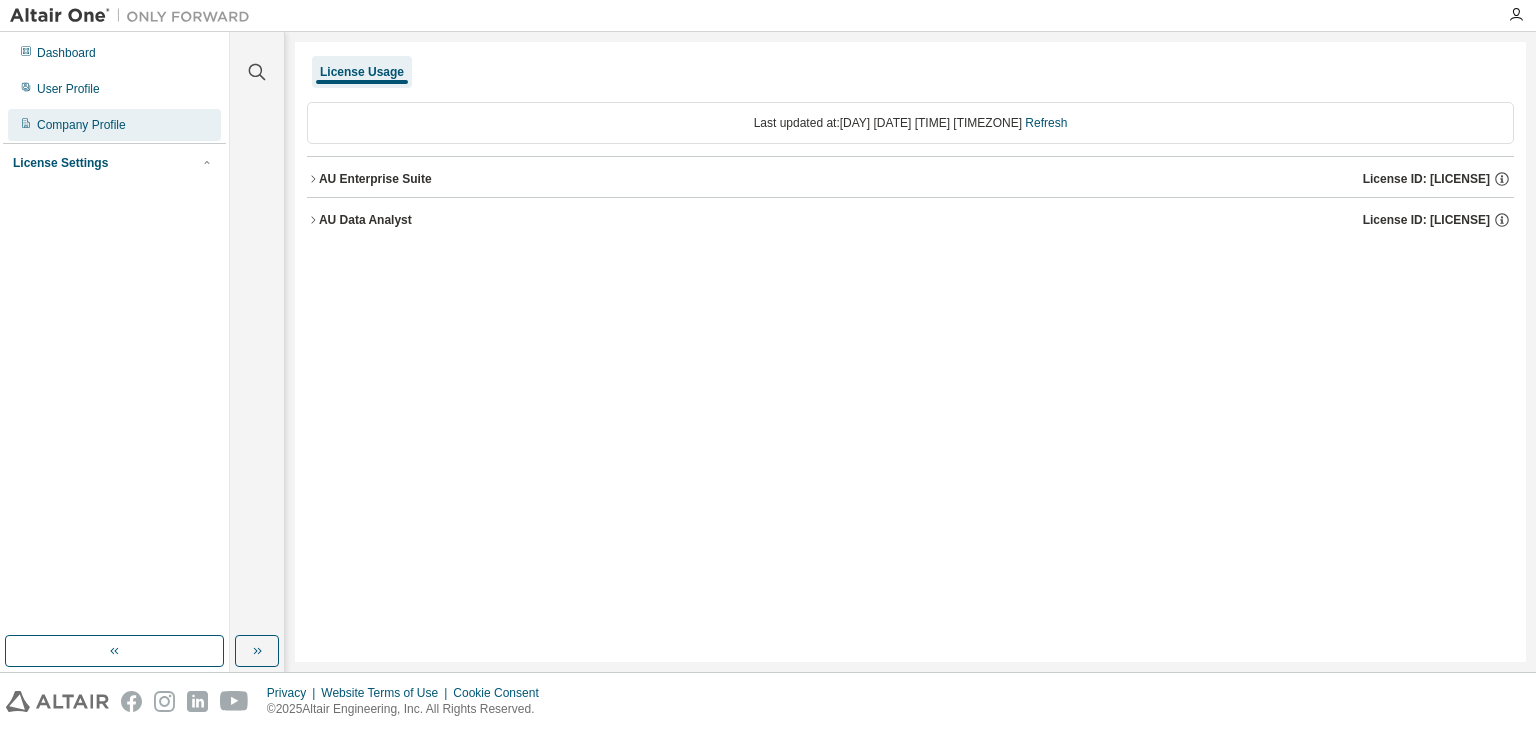 click on "Company Profile" at bounding box center [81, 125] 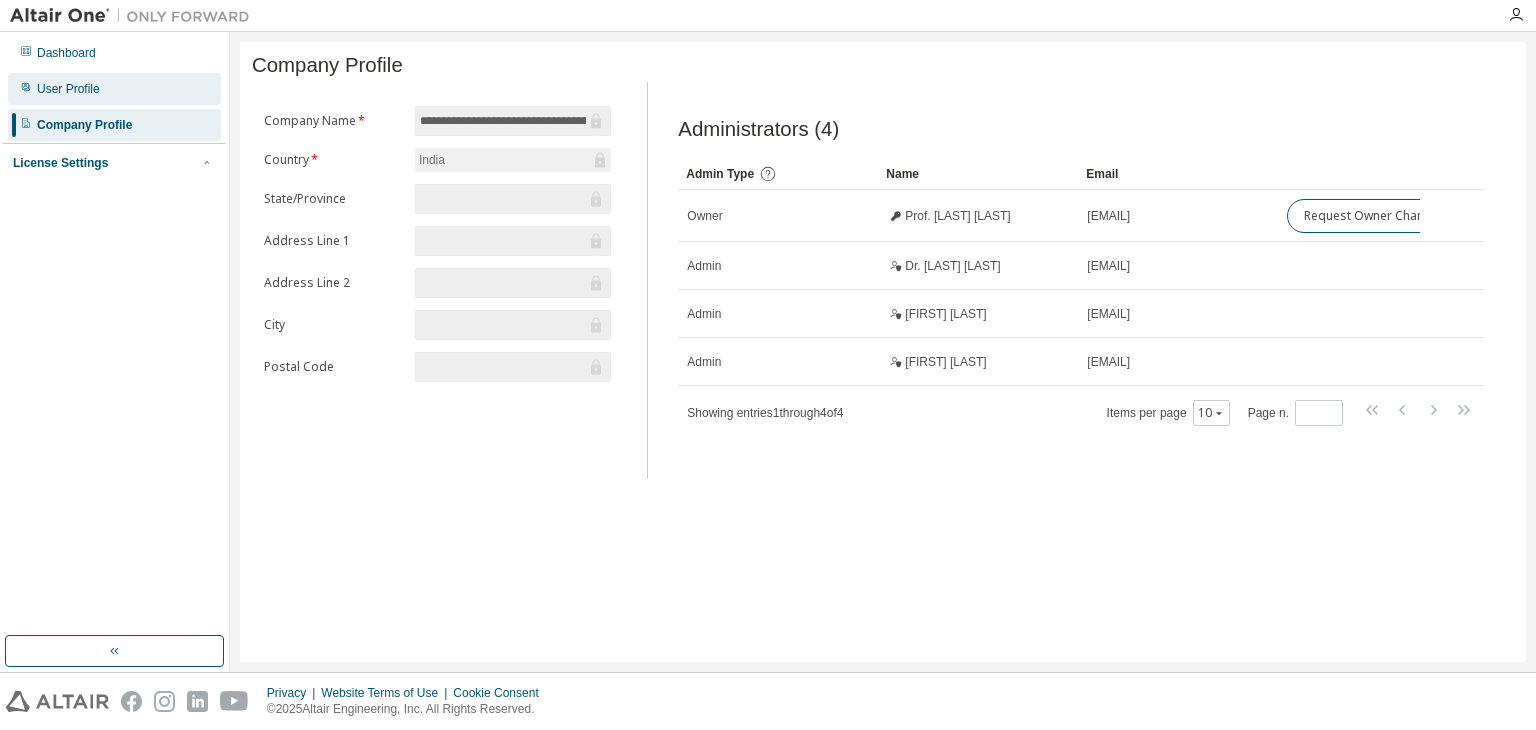 click on "User Profile" at bounding box center [114, 89] 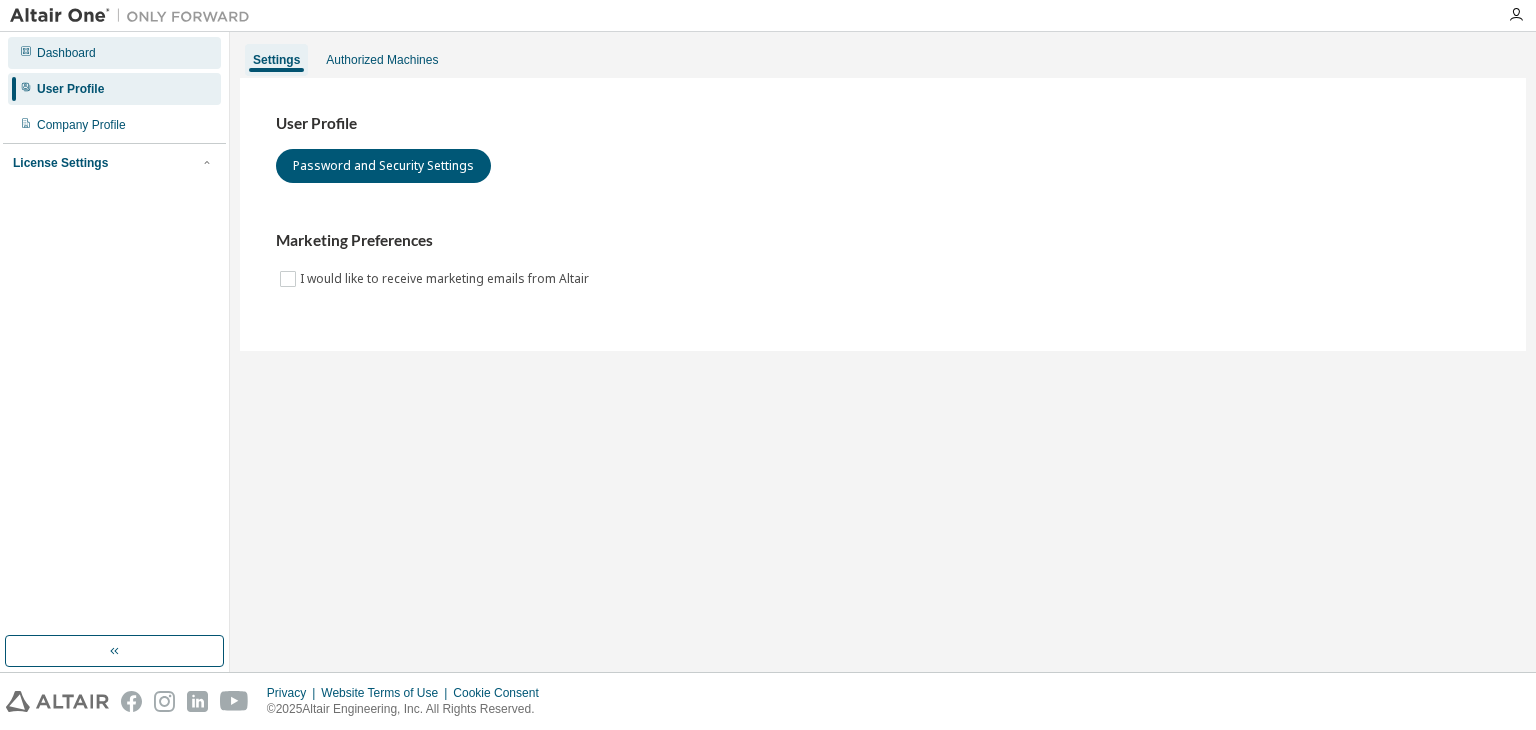 click on "Dashboard" at bounding box center [66, 53] 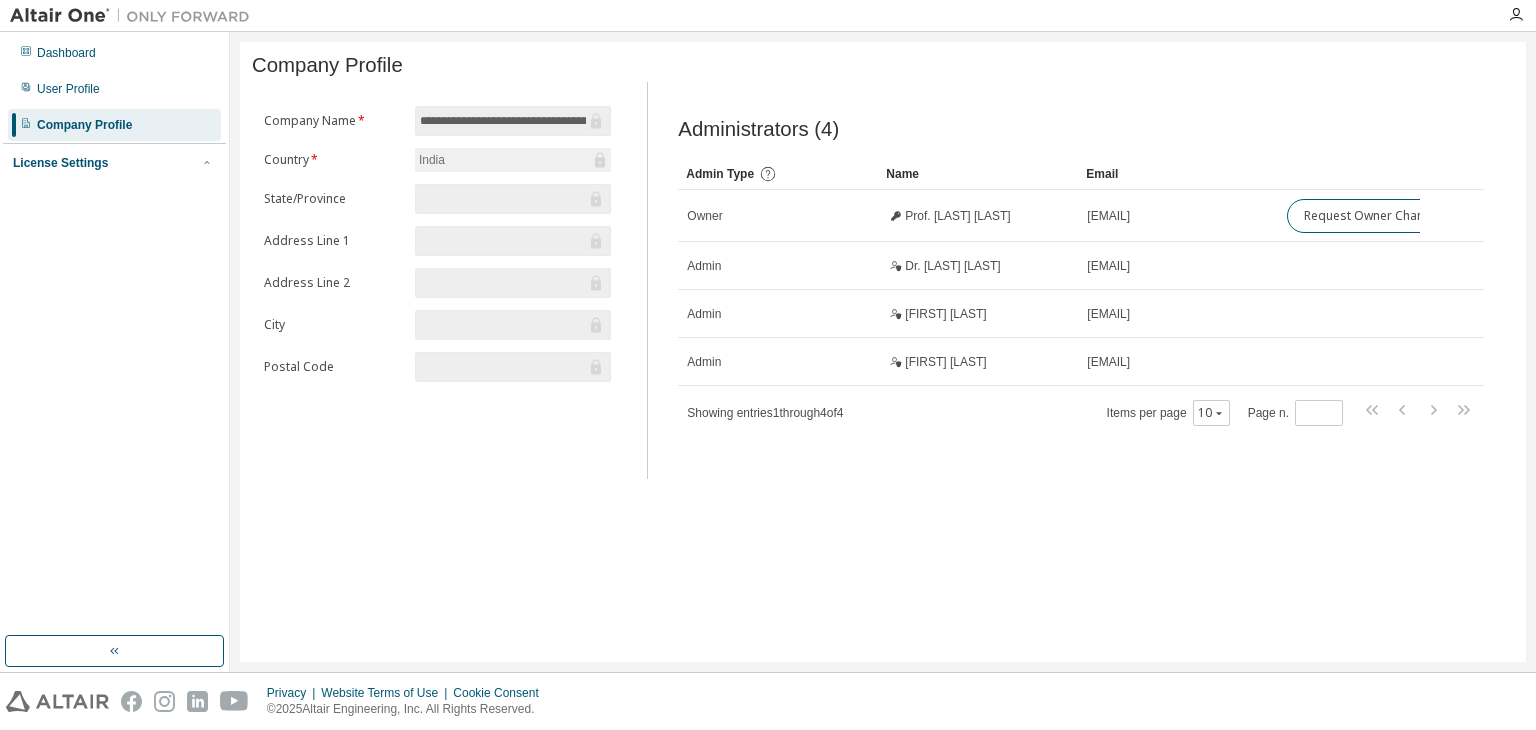click at bounding box center [503, 199] 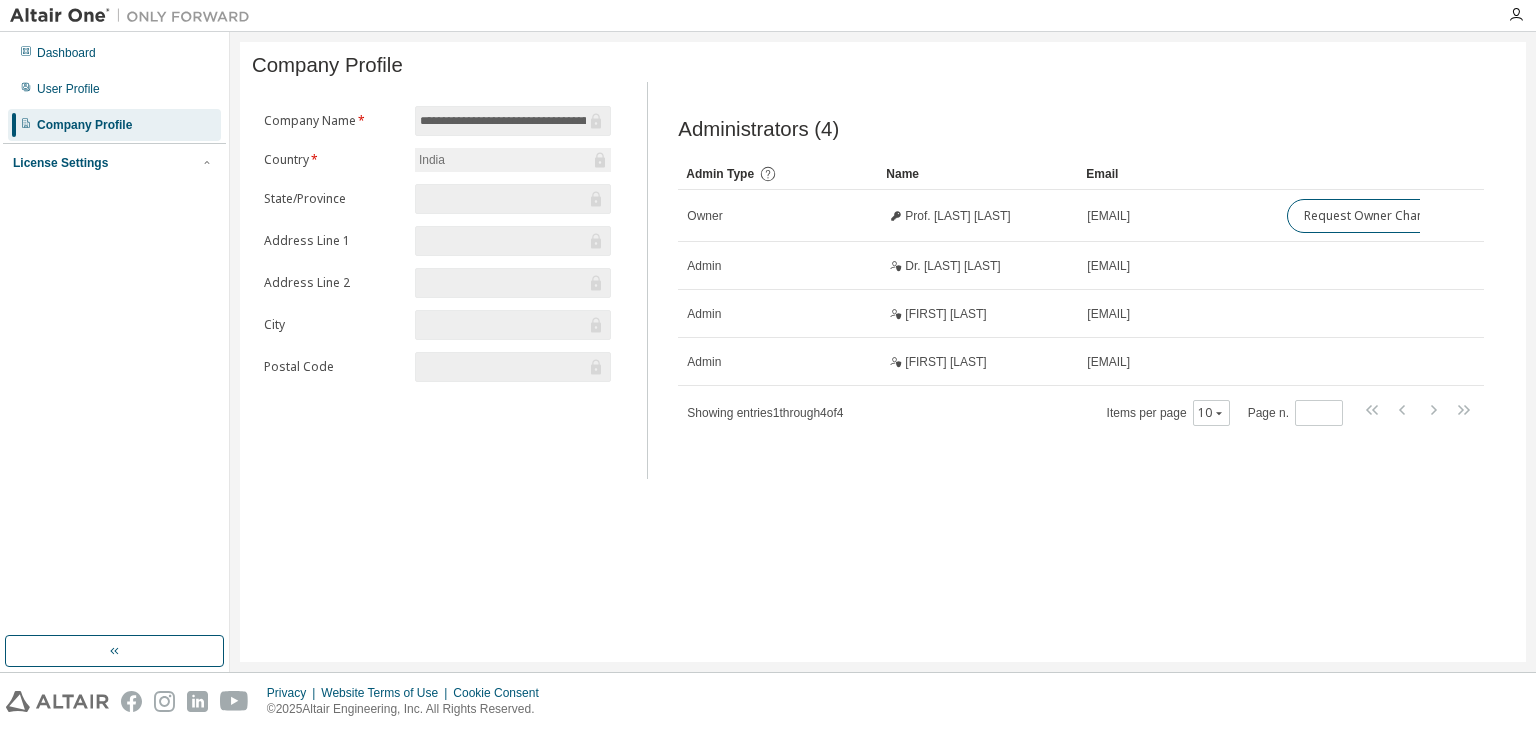 click at bounding box center (503, 283) 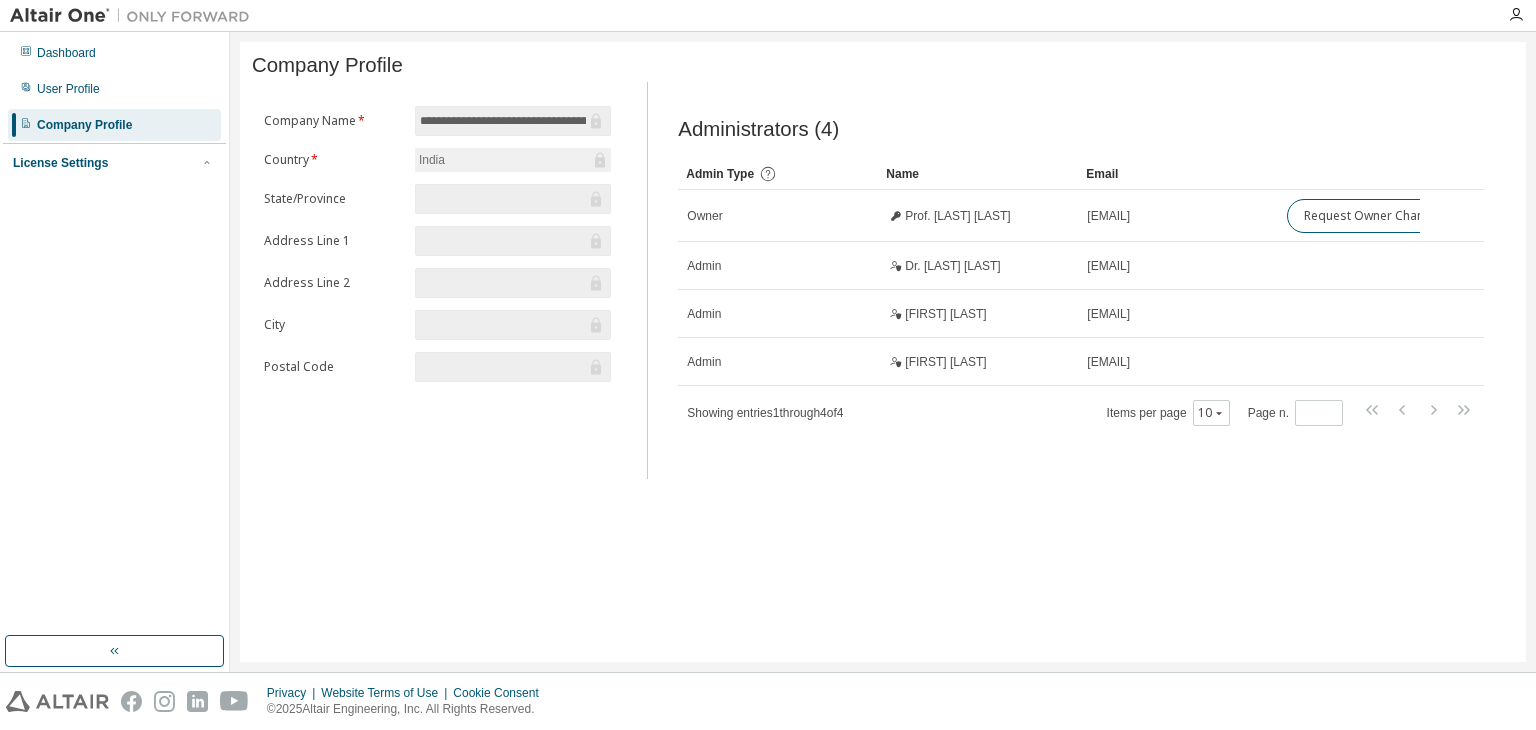 click at bounding box center (503, 199) 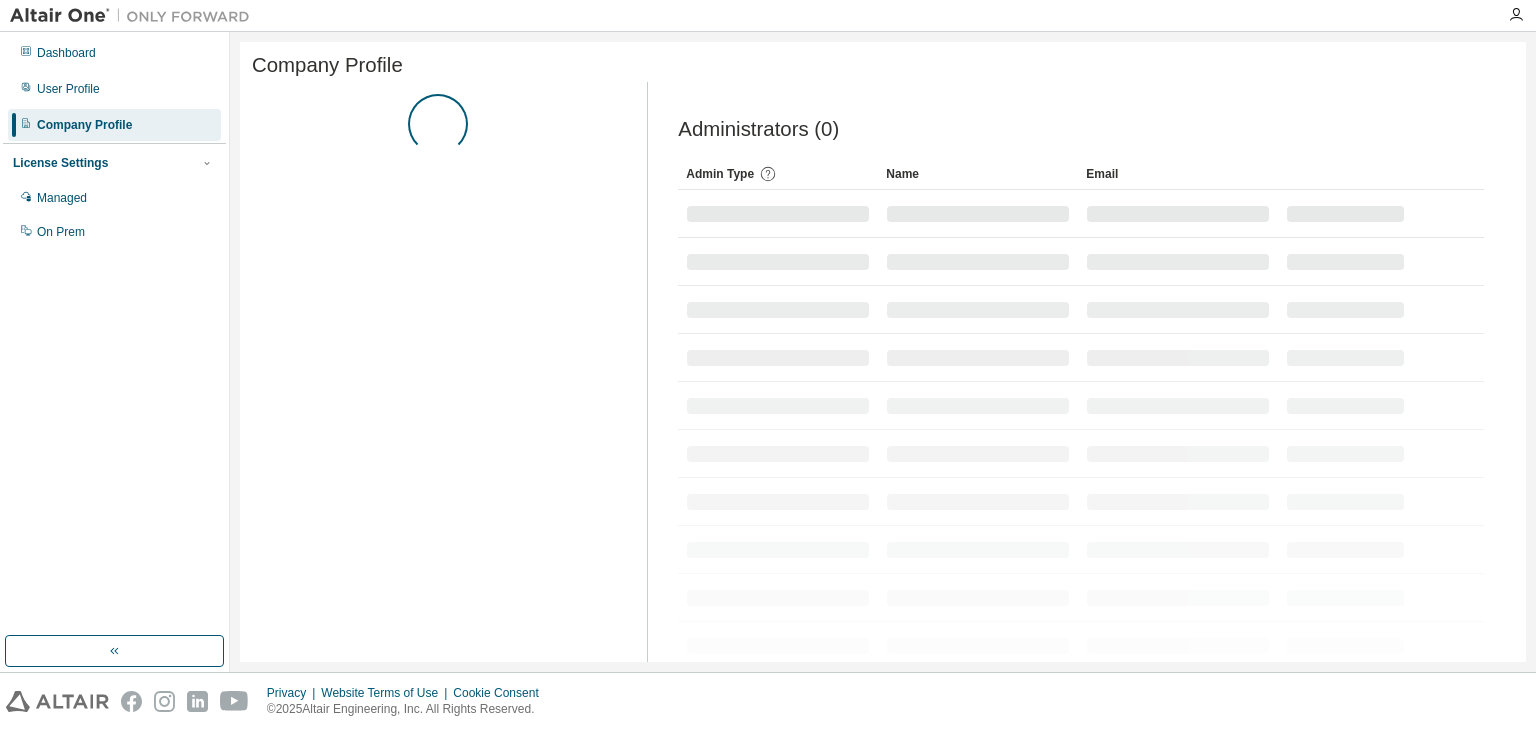 scroll, scrollTop: 0, scrollLeft: 0, axis: both 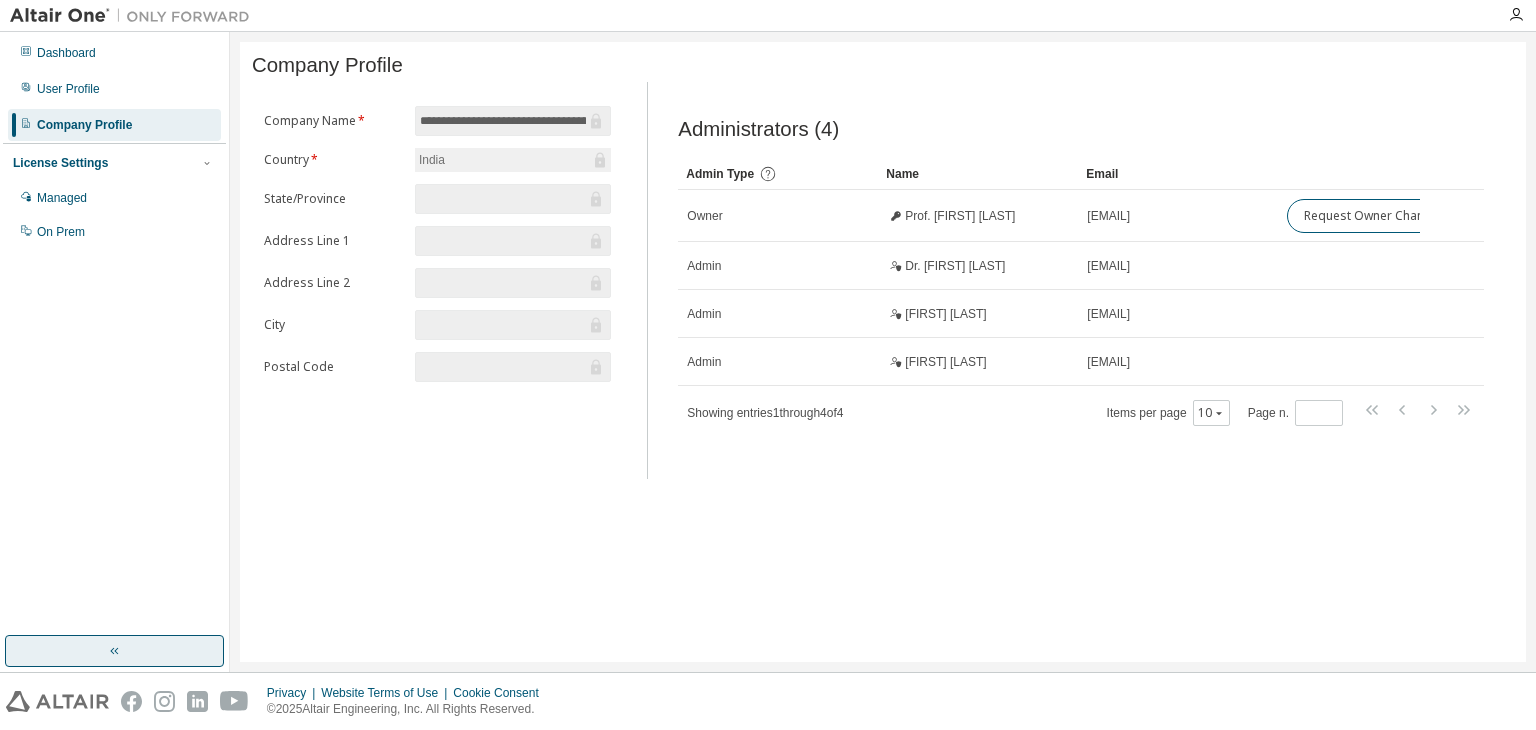 click at bounding box center [114, 651] 